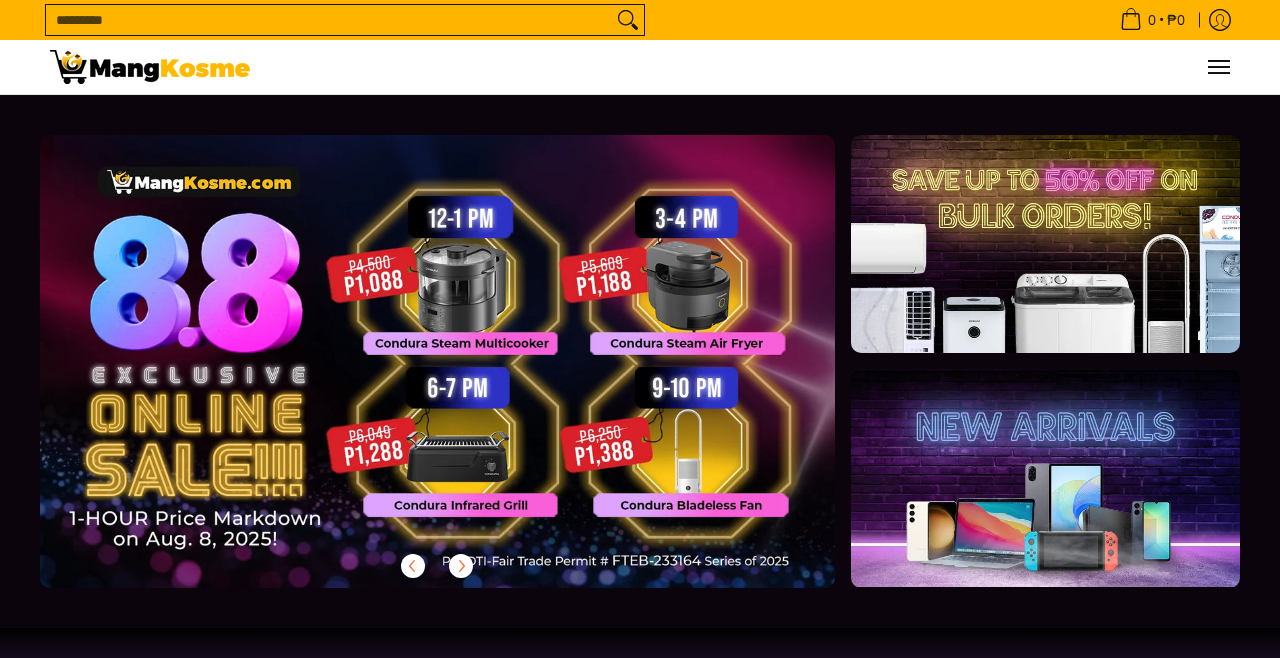 scroll, scrollTop: 0, scrollLeft: 0, axis: both 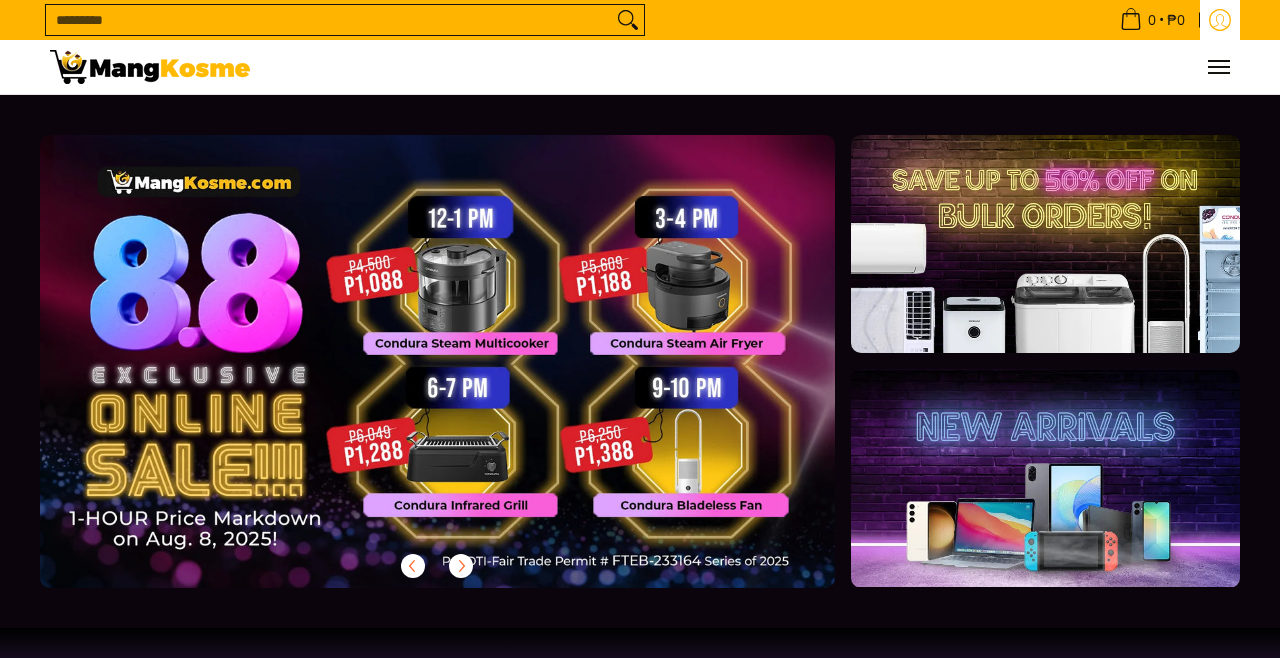 click 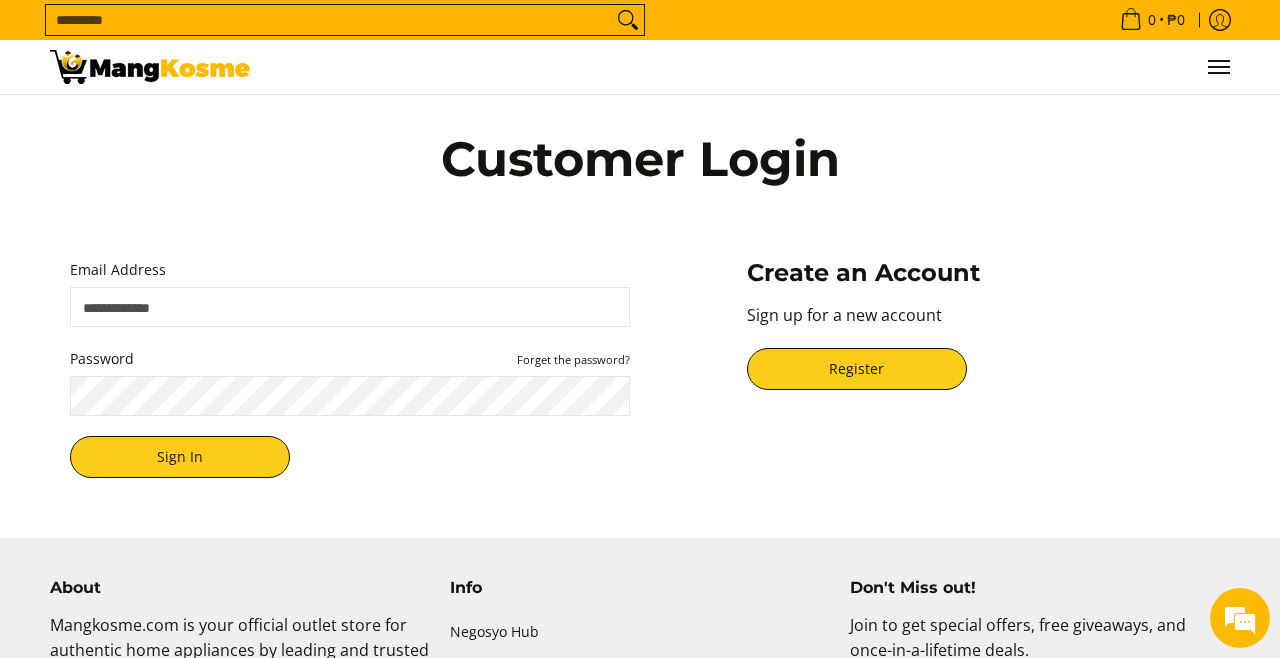 scroll, scrollTop: 0, scrollLeft: 0, axis: both 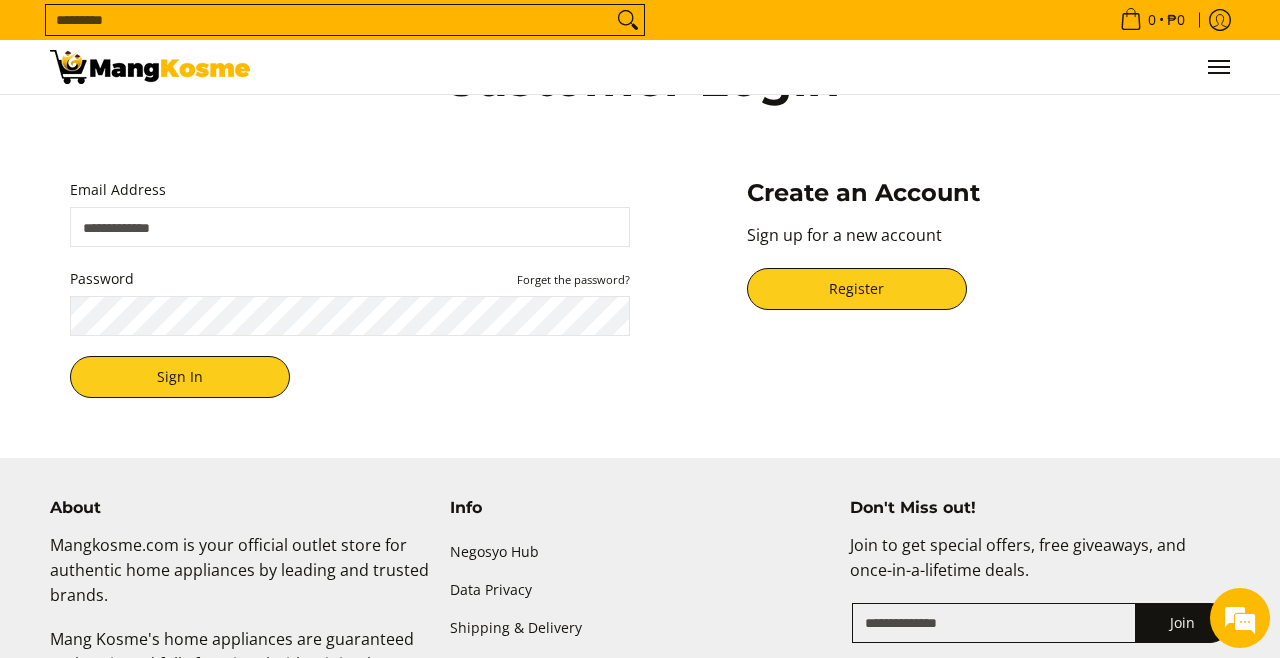 click on "Email Address" at bounding box center [350, 227] 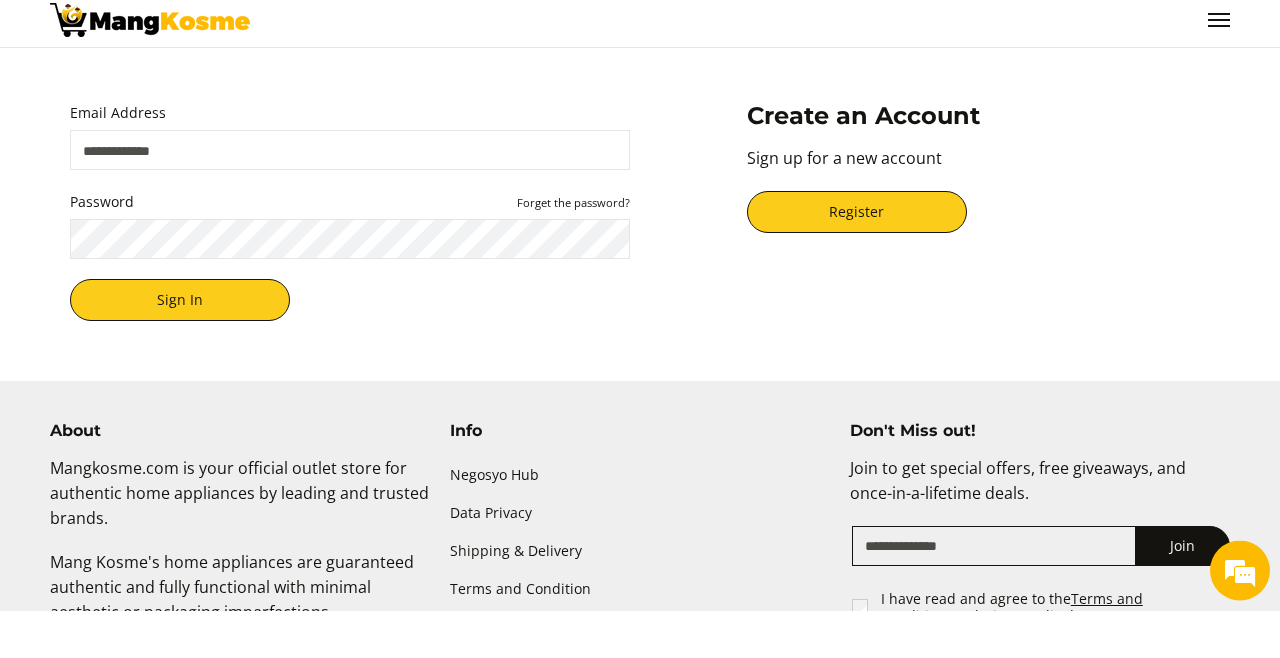 scroll, scrollTop: 129, scrollLeft: 0, axis: vertical 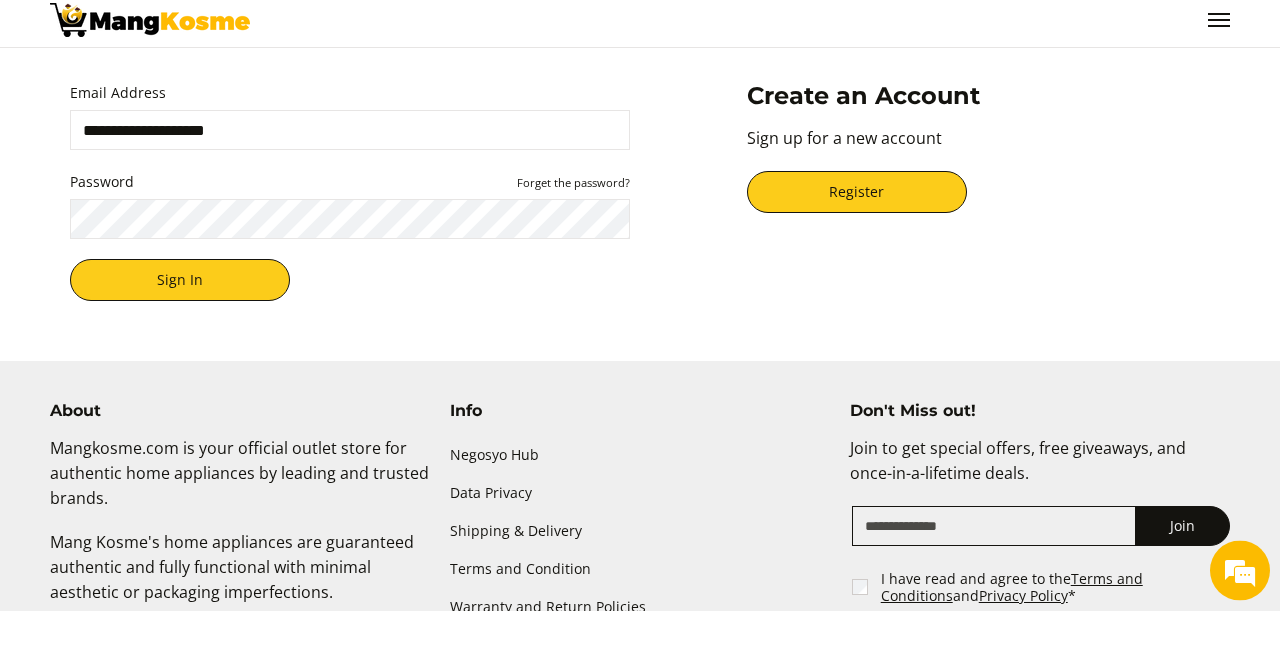 type on "**********" 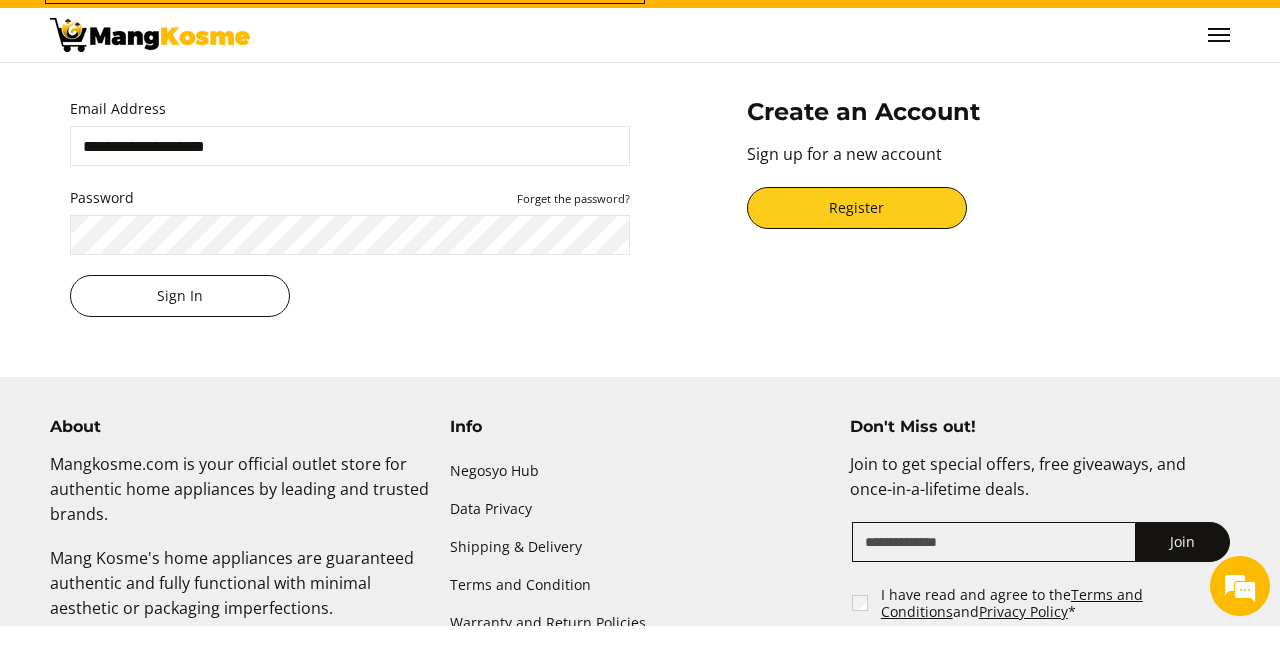 click on "Sign In" at bounding box center [180, 328] 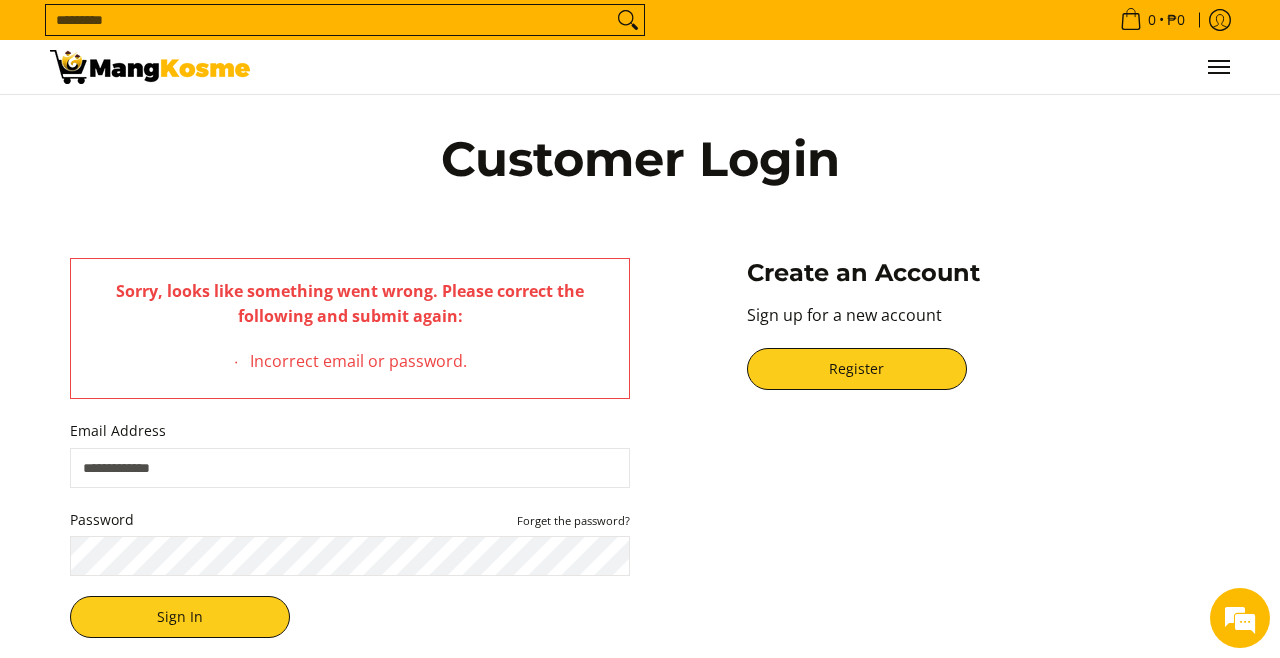scroll, scrollTop: 0, scrollLeft: 0, axis: both 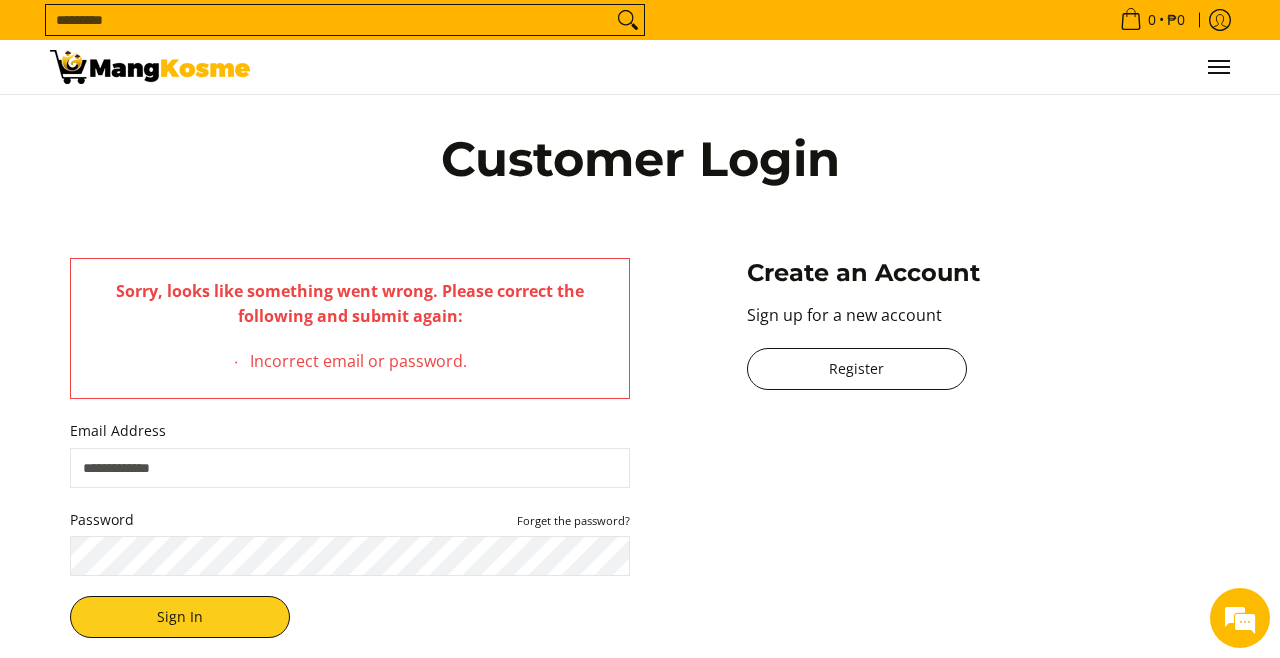 click on "Register" at bounding box center (857, 369) 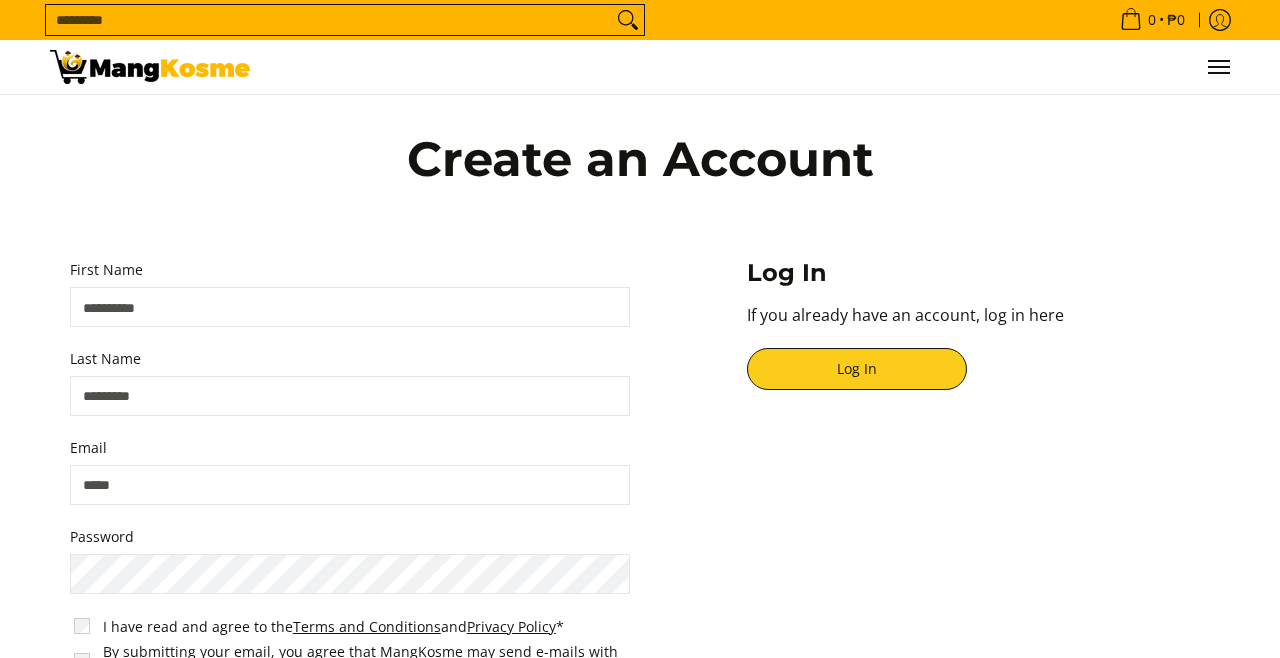 scroll, scrollTop: 0, scrollLeft: 0, axis: both 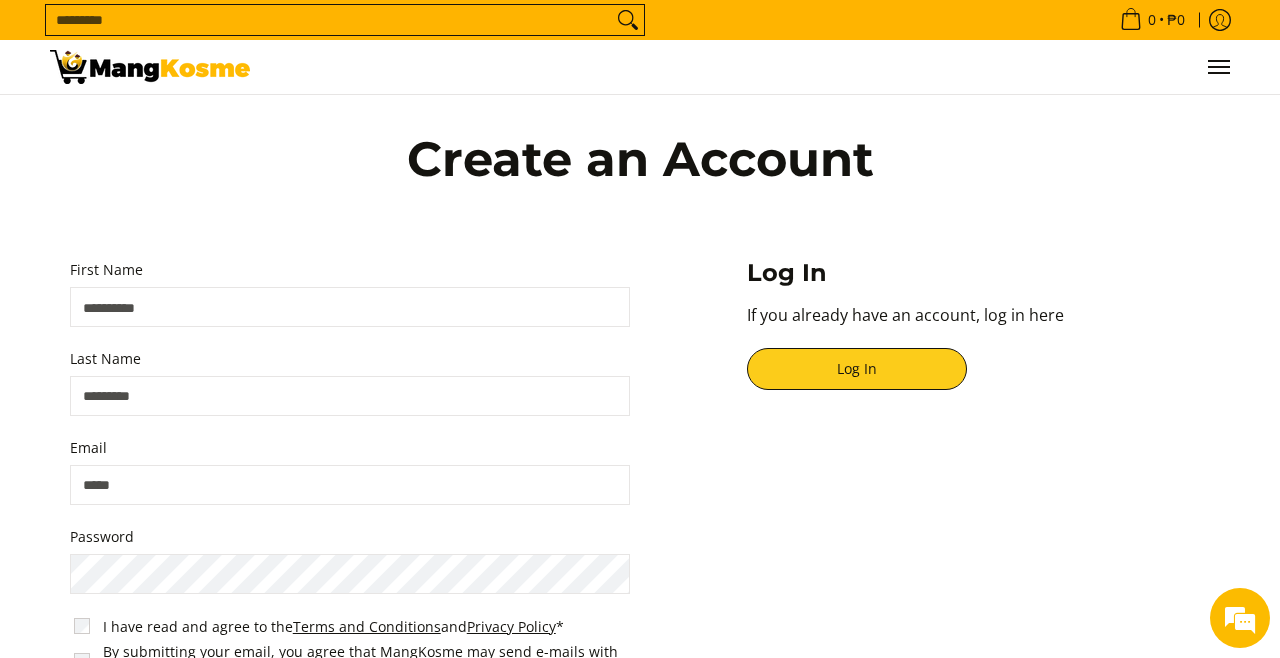 click on "First Name" at bounding box center (350, 307) 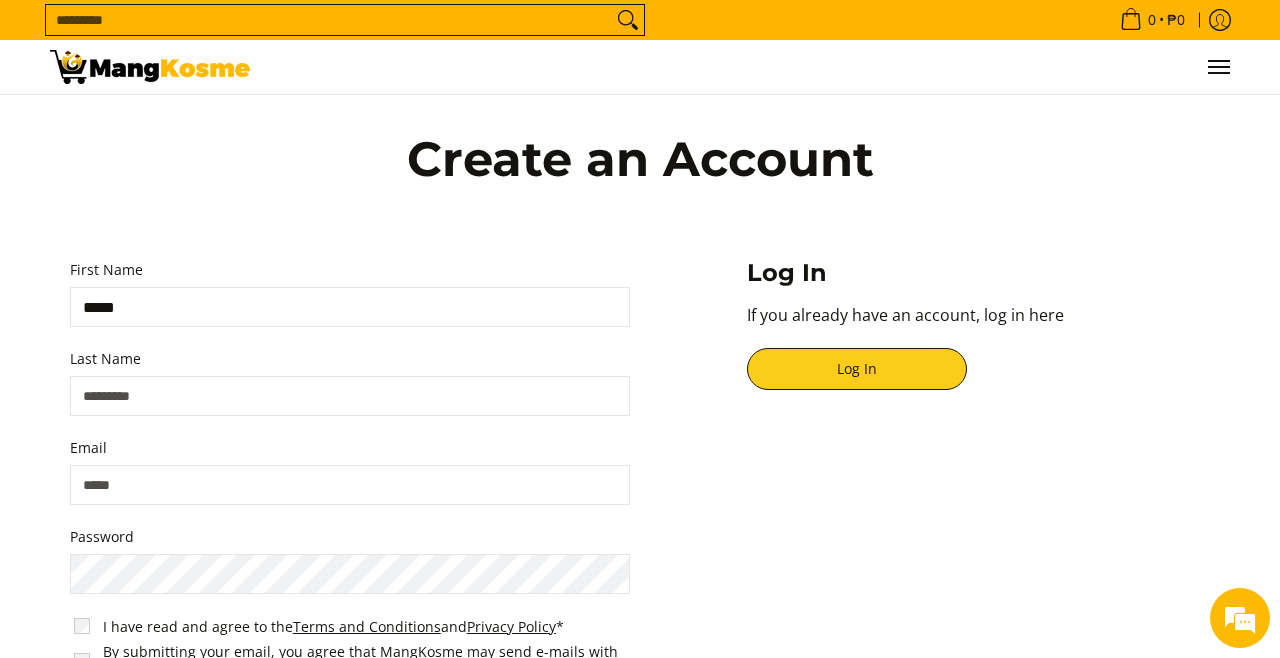 scroll, scrollTop: 0, scrollLeft: 0, axis: both 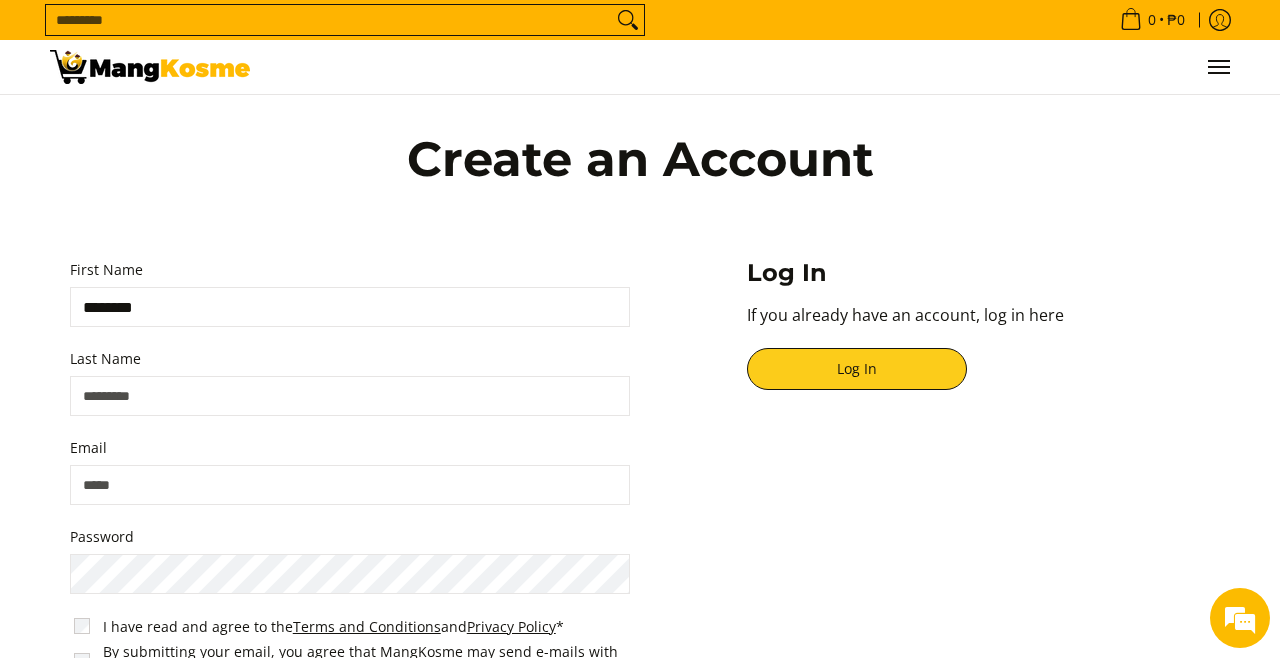 type on "*******" 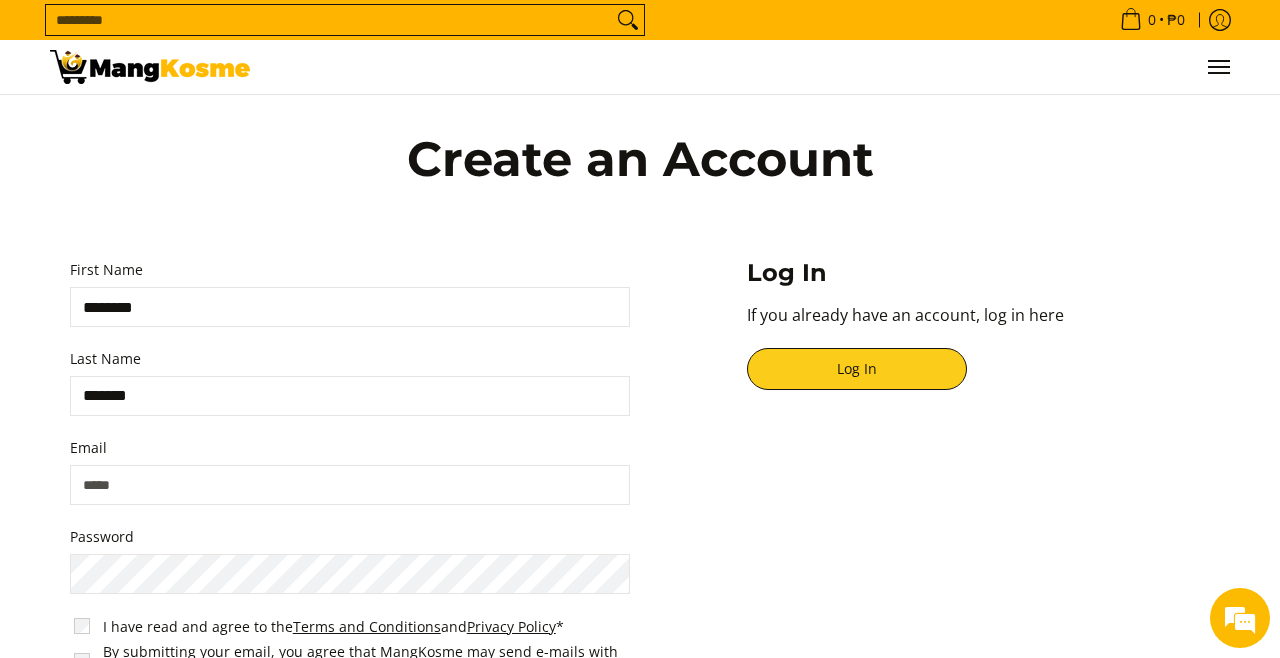 type on "******" 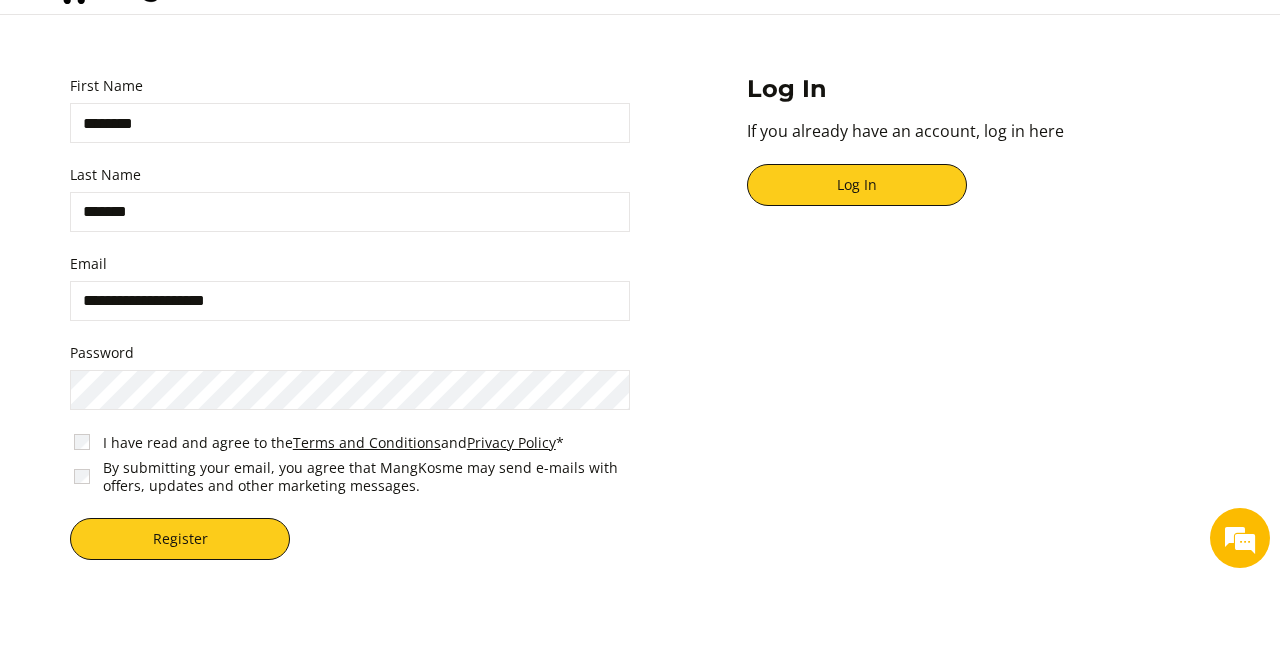 scroll, scrollTop: 118, scrollLeft: 0, axis: vertical 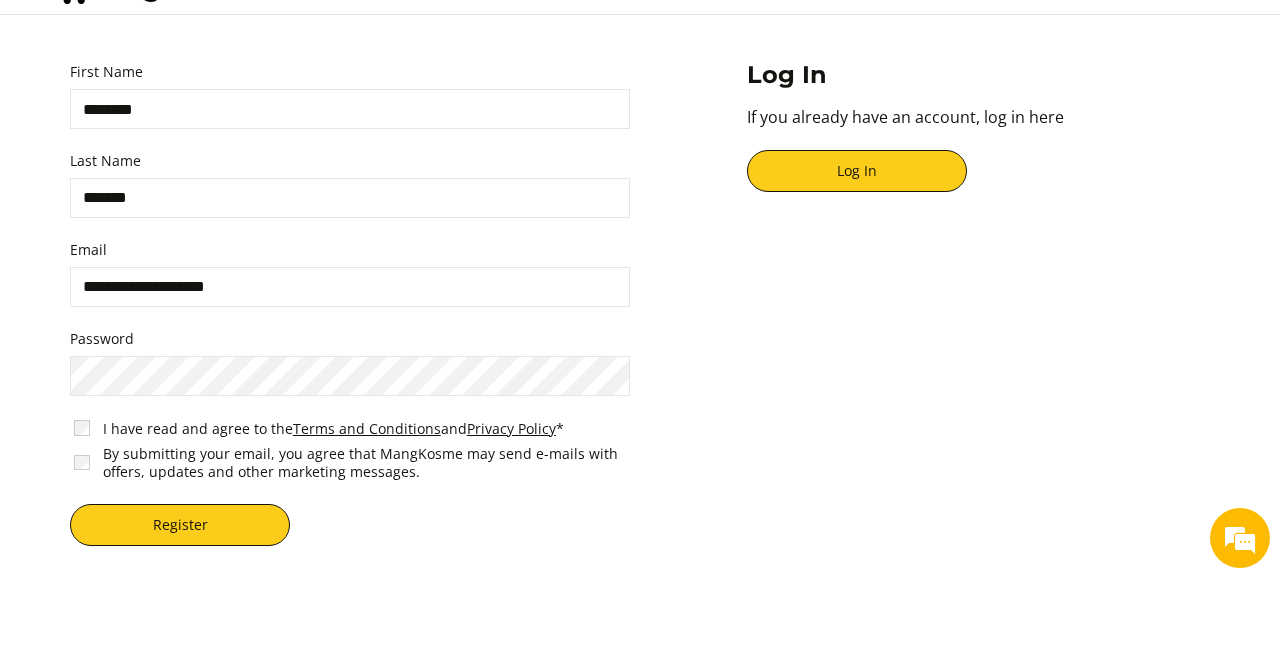 type on "**********" 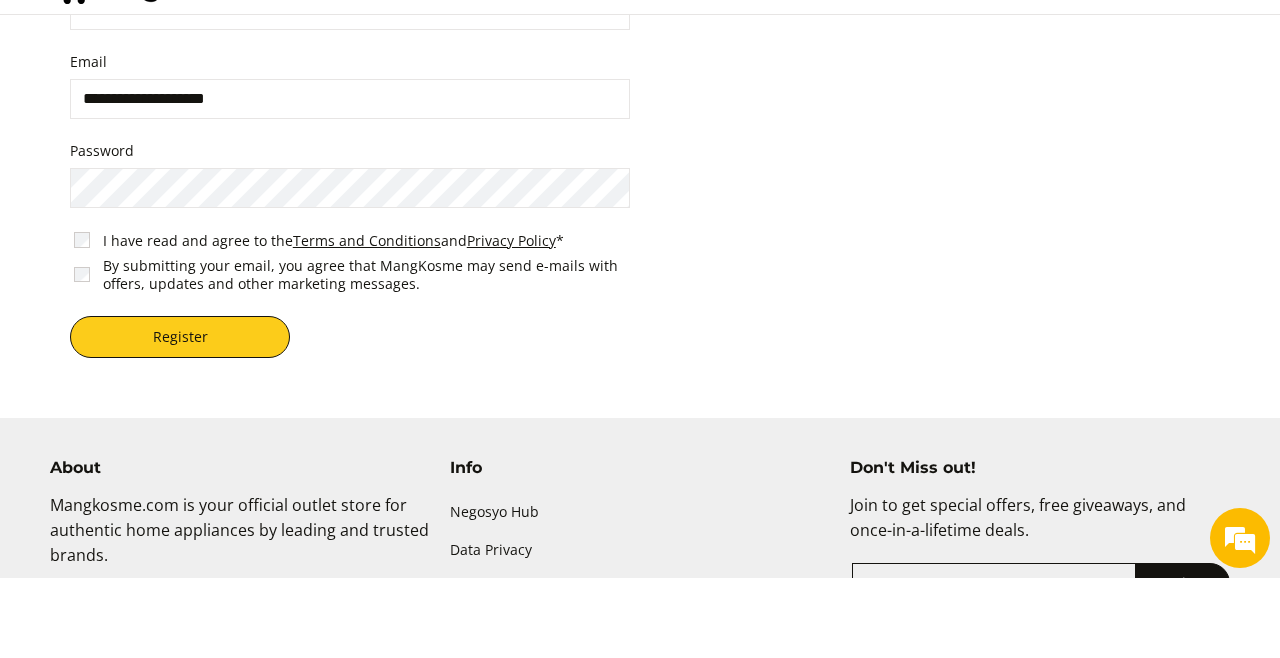 scroll, scrollTop: 306, scrollLeft: 0, axis: vertical 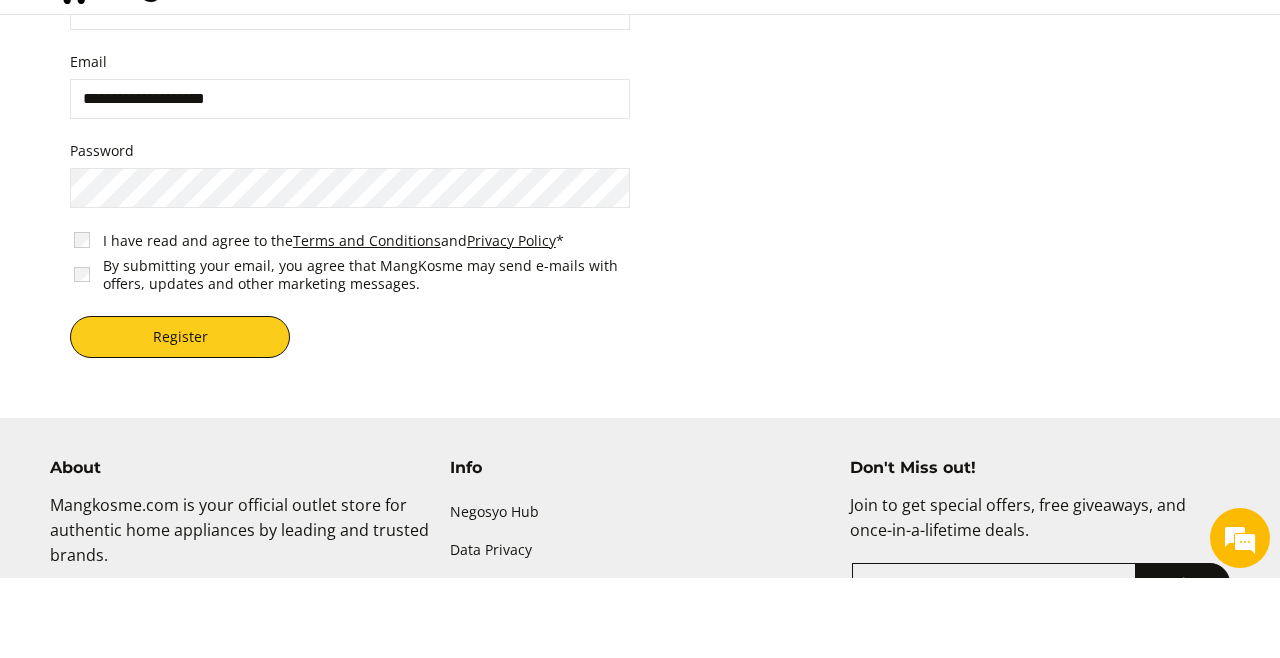 click on "I have read and agree to the  Terms and Conditions  and  Privacy Policy *" at bounding box center [333, 321] 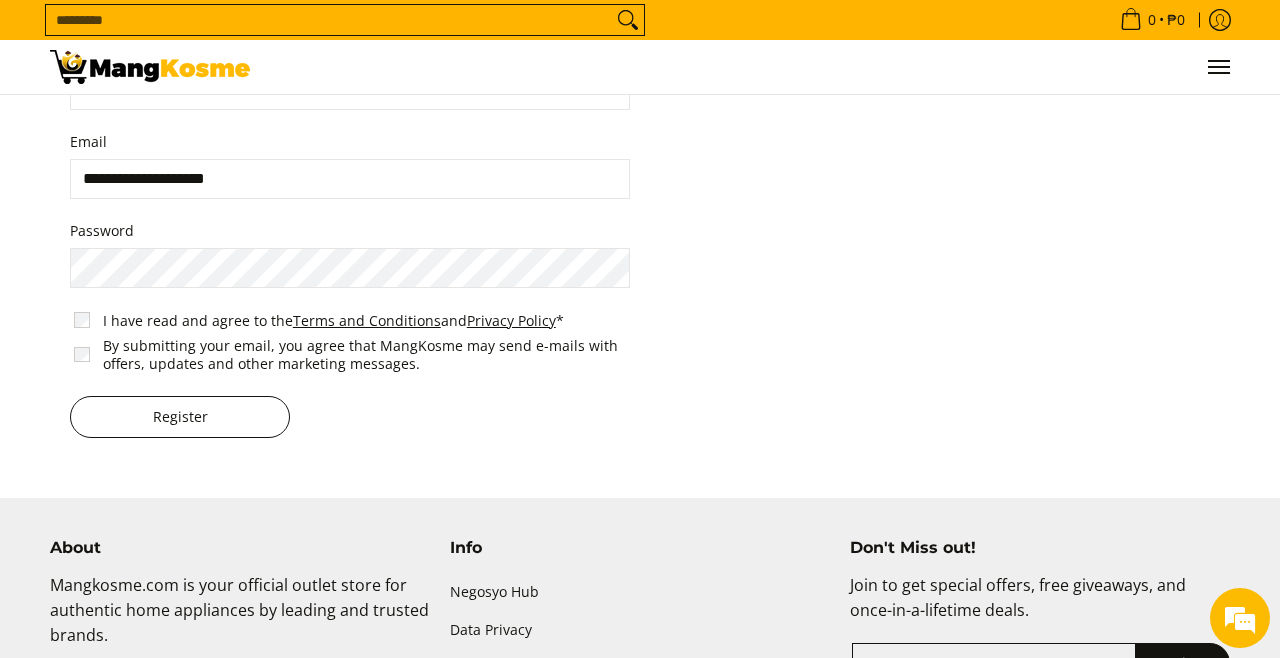 click on "Register" at bounding box center [180, 417] 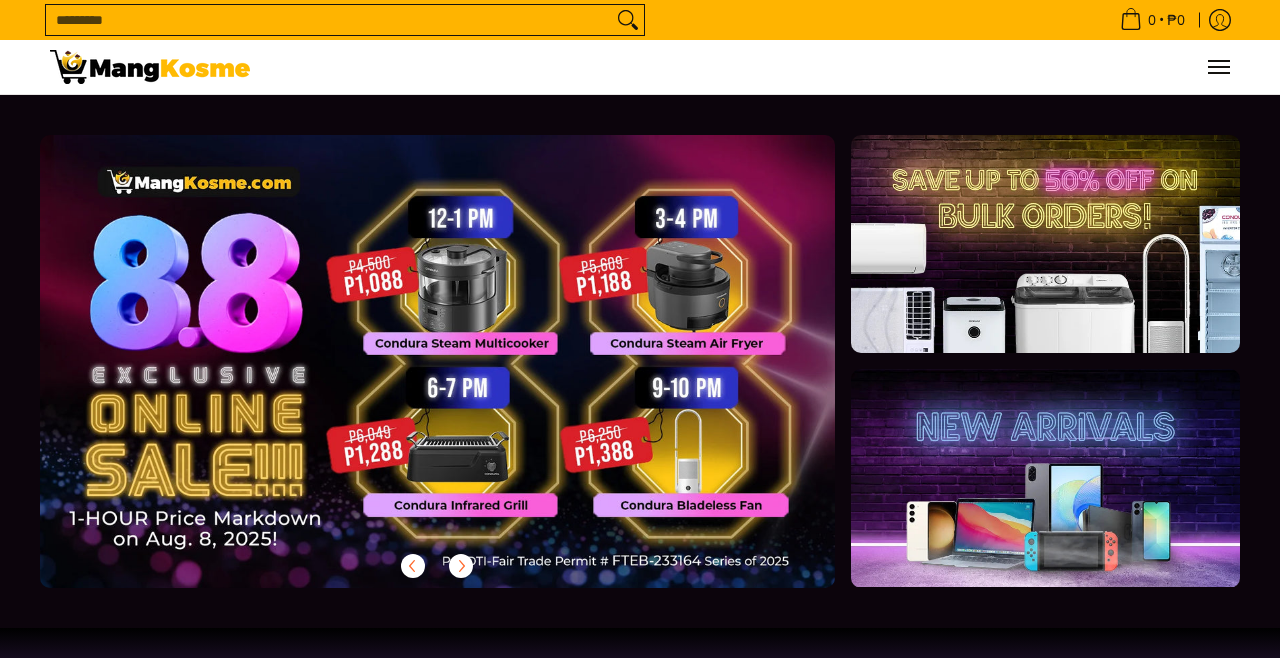 scroll, scrollTop: 0, scrollLeft: 0, axis: both 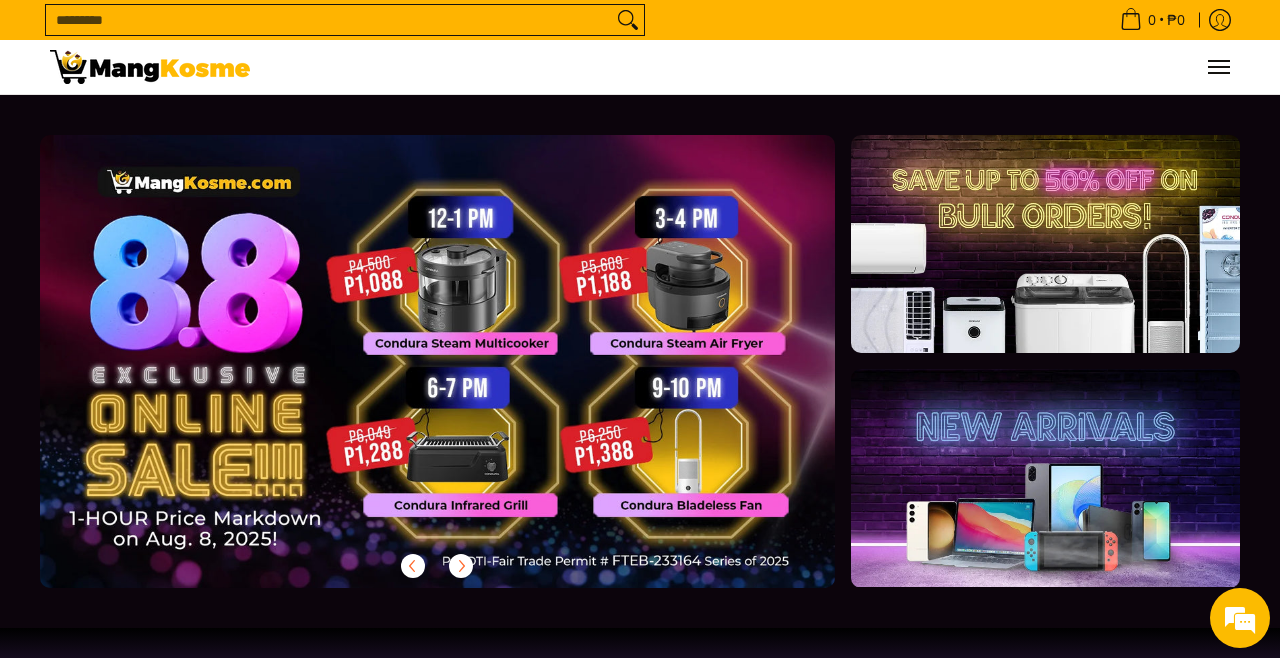 click on "Search..." at bounding box center [329, 20] 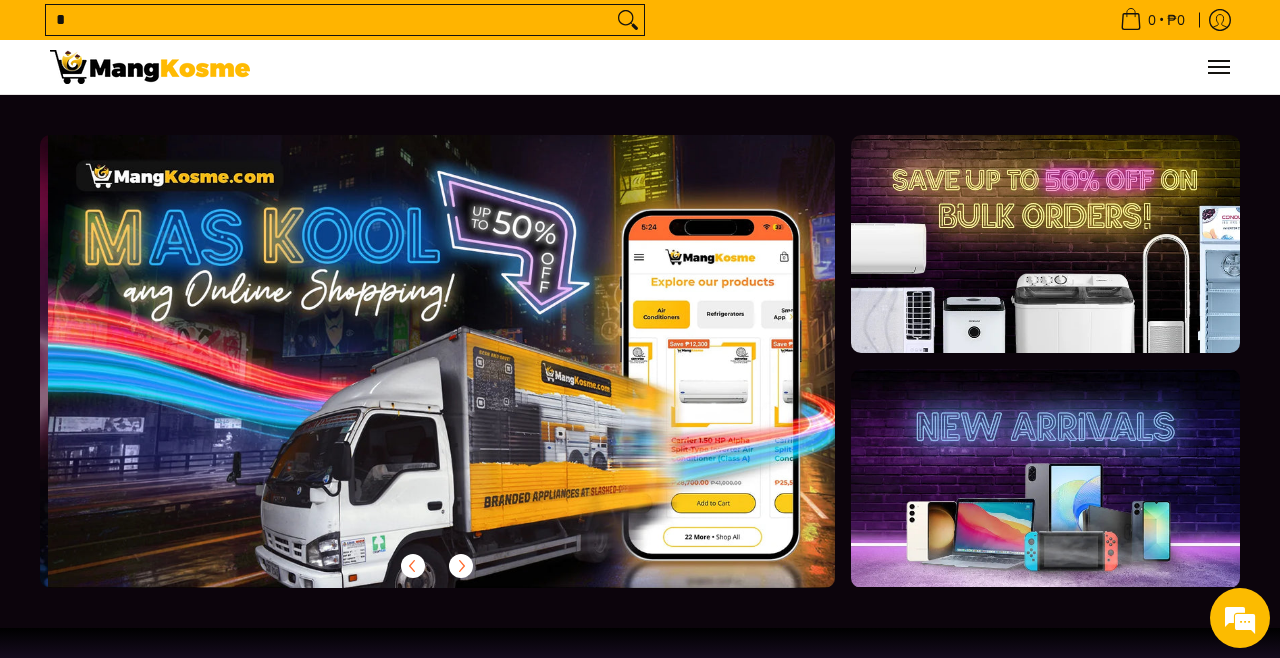 scroll, scrollTop: 0, scrollLeft: 795, axis: horizontal 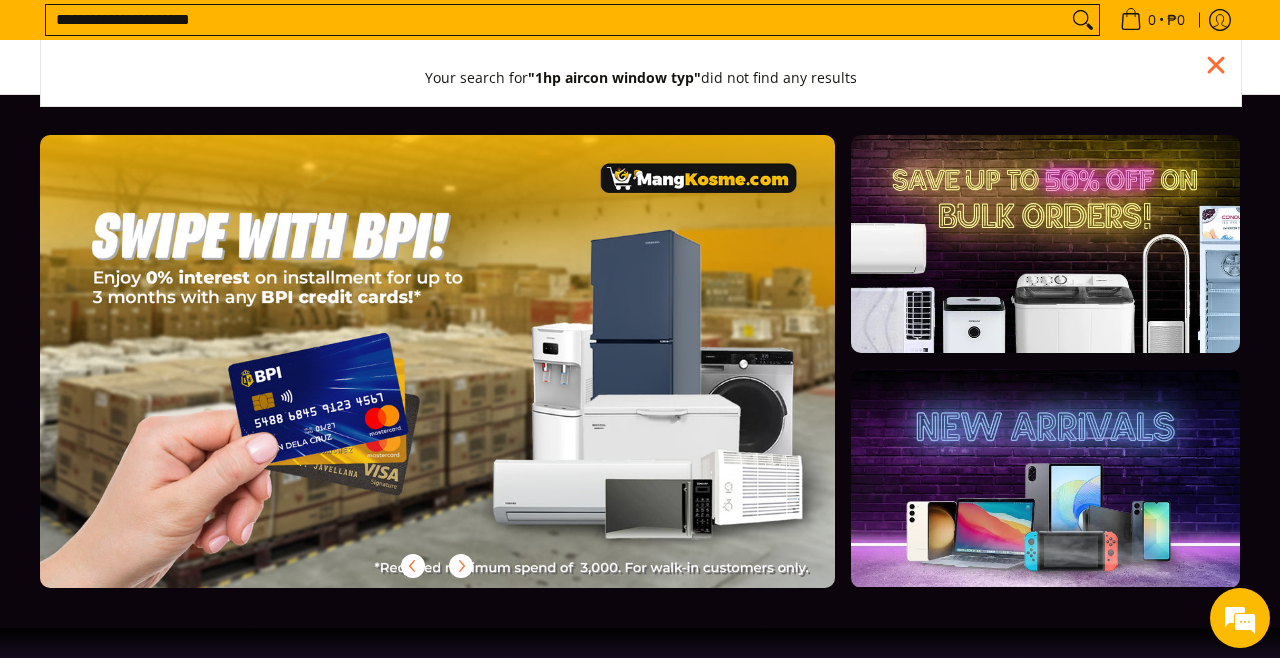 type on "**********" 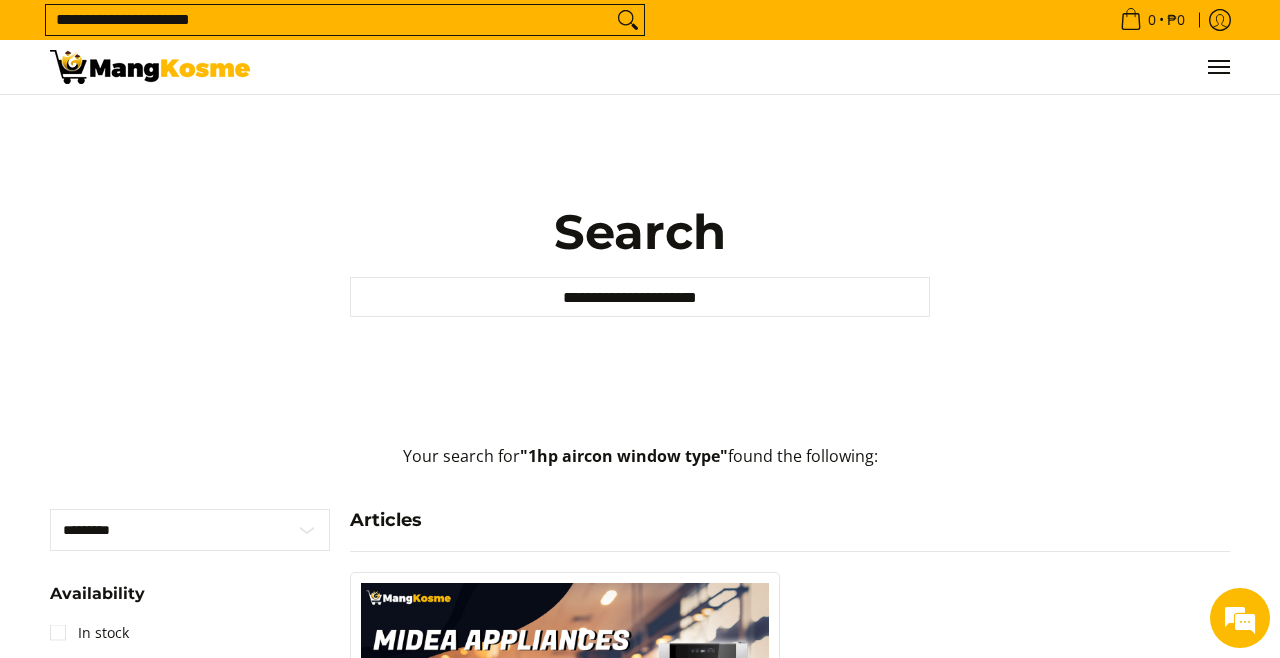 scroll, scrollTop: 0, scrollLeft: 0, axis: both 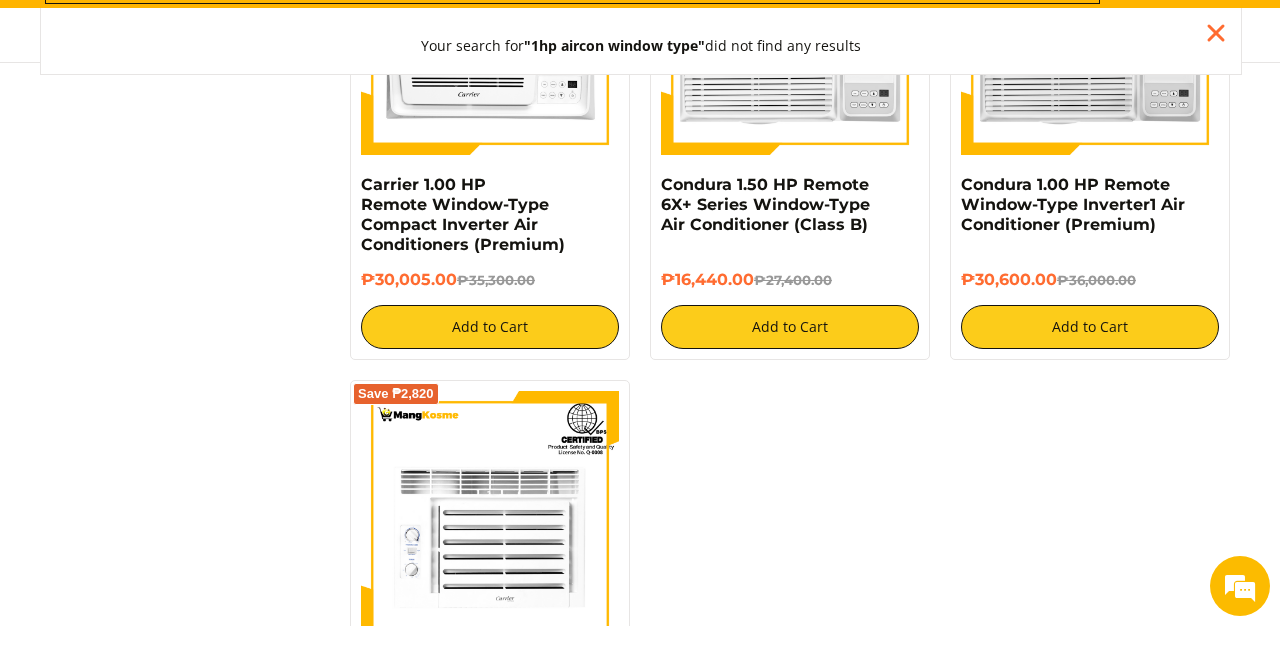 type 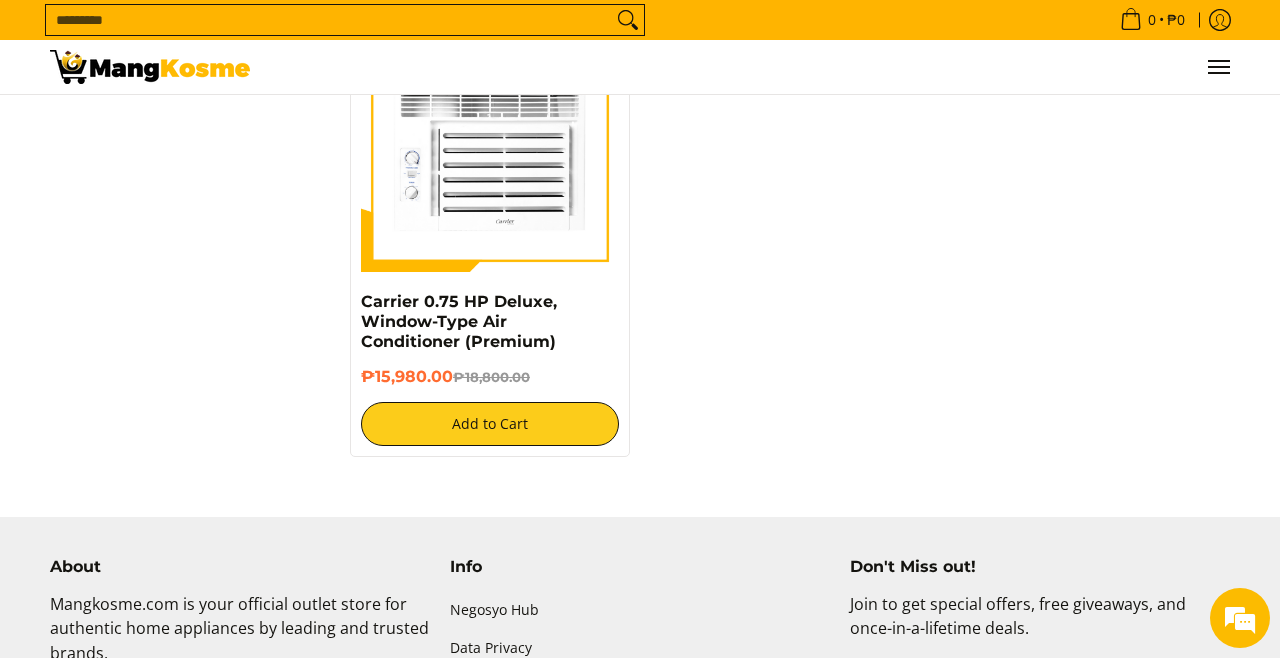 scroll, scrollTop: 2587, scrollLeft: 0, axis: vertical 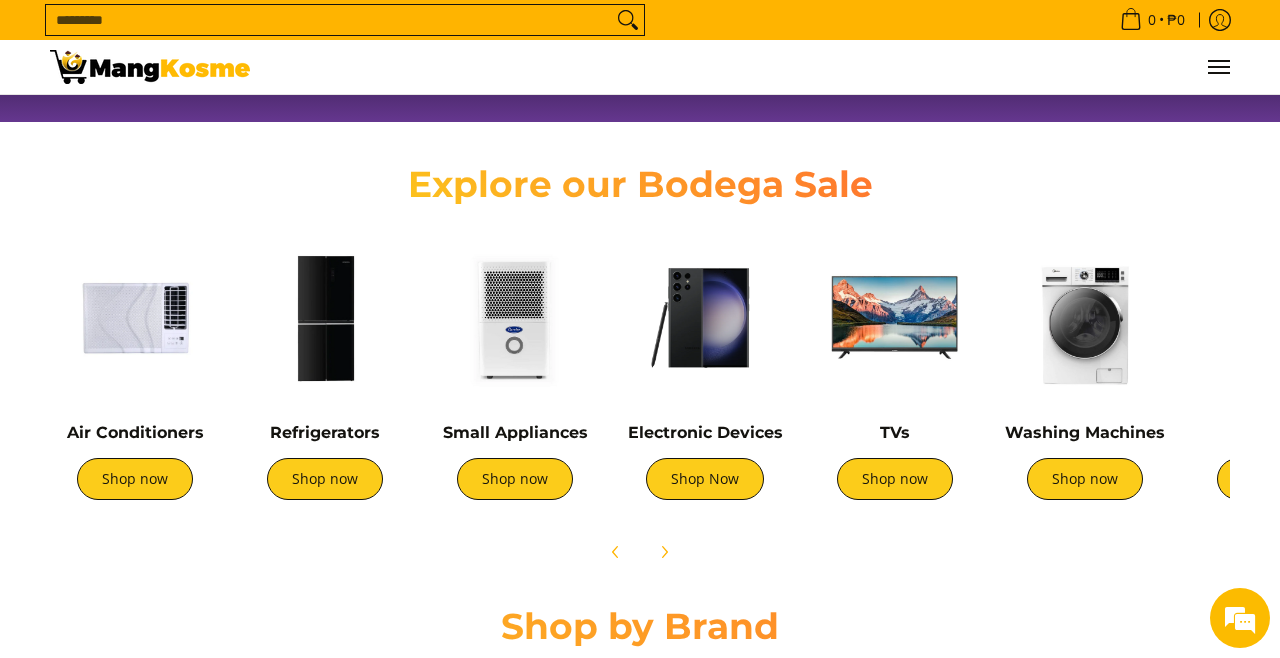 click on "Shop now" at bounding box center (135, 479) 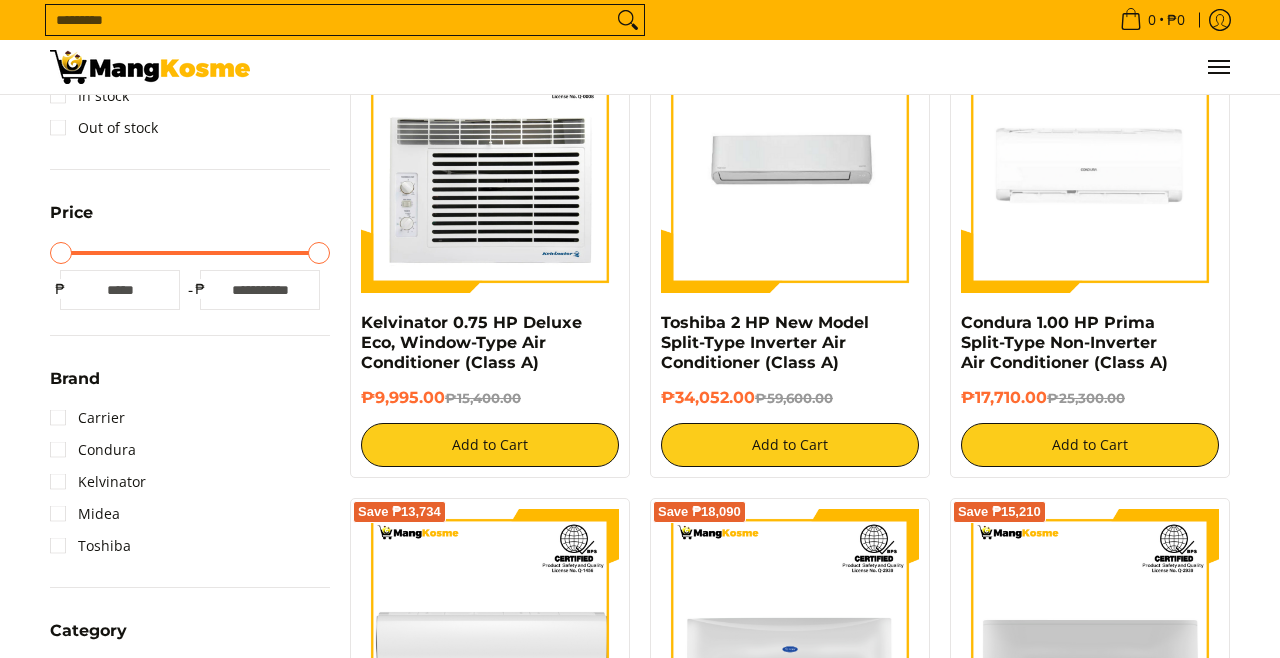 scroll, scrollTop: 416, scrollLeft: 0, axis: vertical 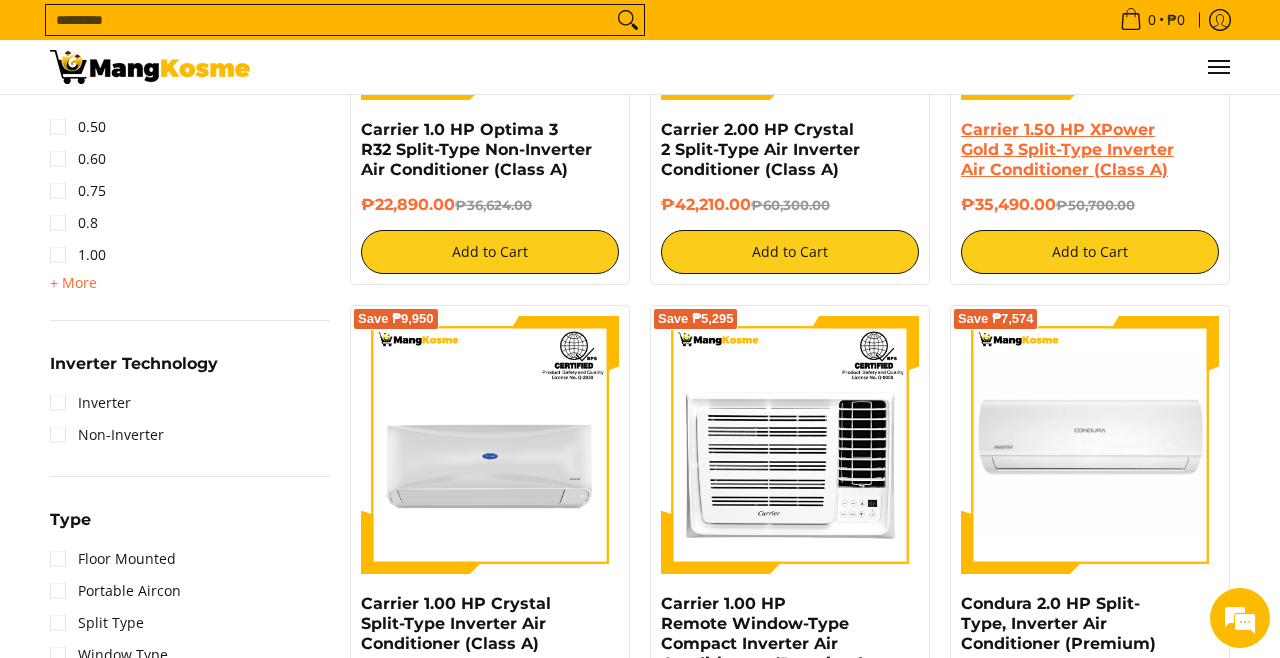 click on "Carrier 1.50 HP XPower Gold 3 Split-Type Inverter Air Conditioner (Class A)" at bounding box center [1067, 149] 